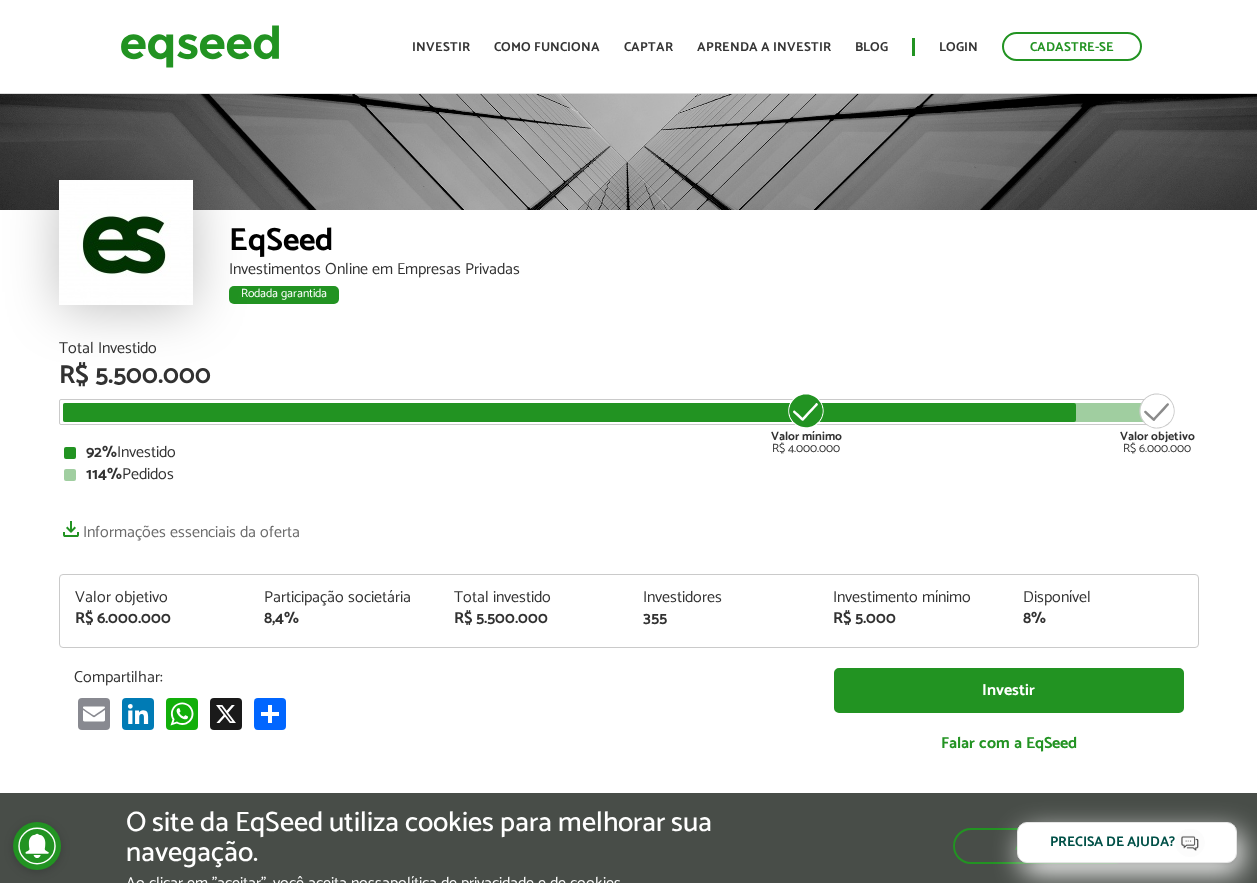 scroll, scrollTop: 0, scrollLeft: 0, axis: both 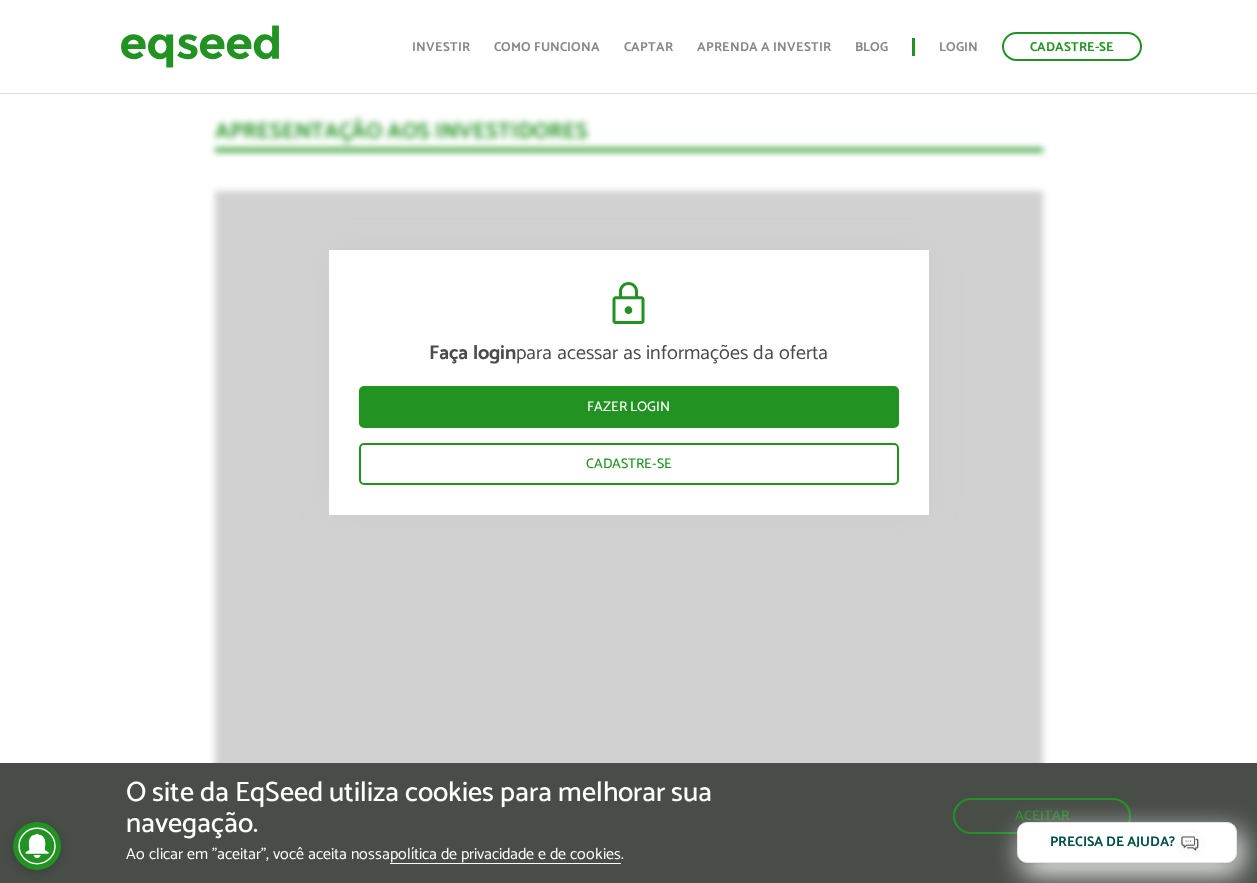 click on "Faça login  para acessar as informações da oferta
Fazer login
Cadastre-se
Apresentação aos investidores
BAIXAR APRESENTAÇÃO
Resumo
EqSeed -  Investimentos Online em Empresas Privadas
O Negócio
A  EqSeed   é  uma  plataforma de investime ntos  online   que   conecta investidores  do Brasil inteiro  a startups criteriosamente selecionadas   em  rodadas de investimento de até R$15 milhões.
Por meio da nossa  plataforma, milhares de investidores constr oem  um portfólio diversificado  com  startups criteriosamente selecionadas  n ,  modernizando sua  estratégia de  alocação" at bounding box center [628, 1872] 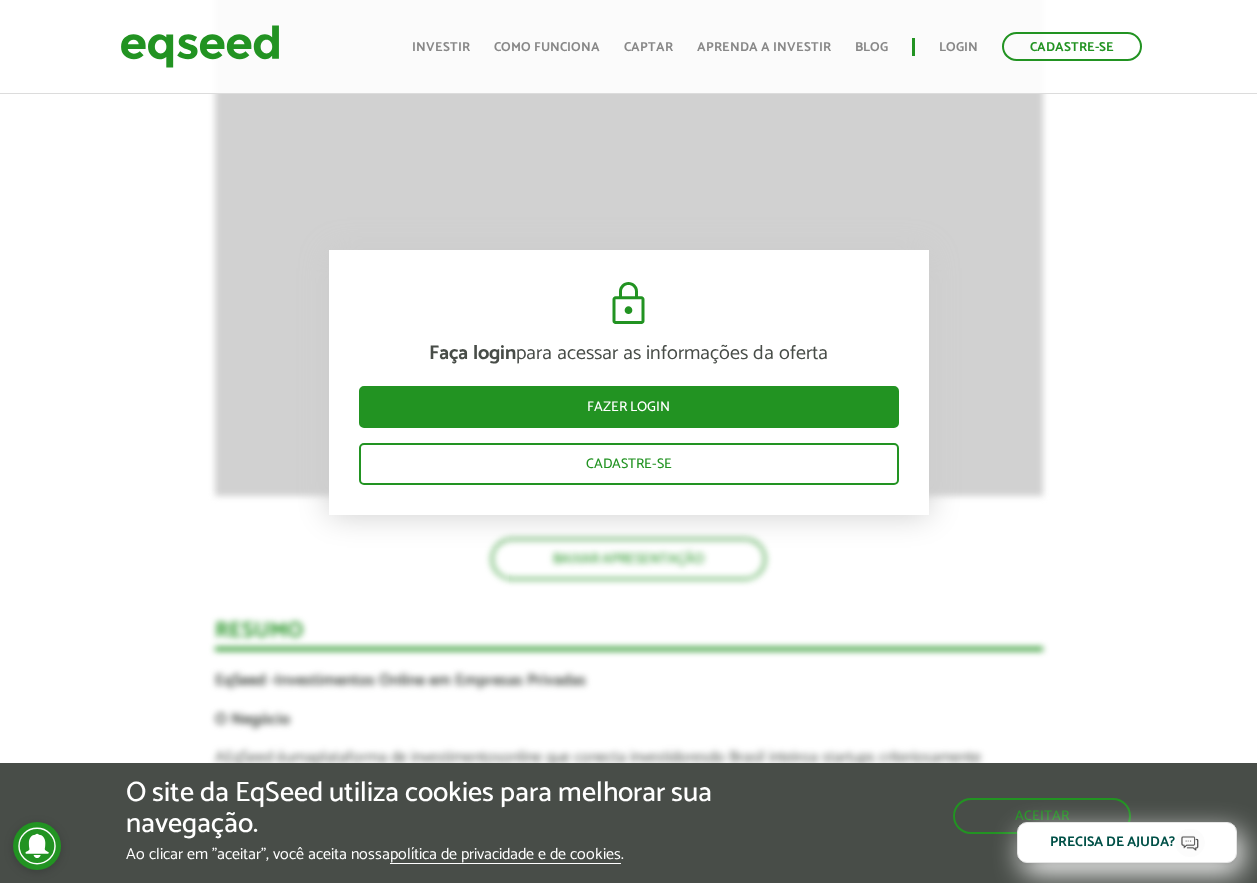 scroll, scrollTop: 2200, scrollLeft: 0, axis: vertical 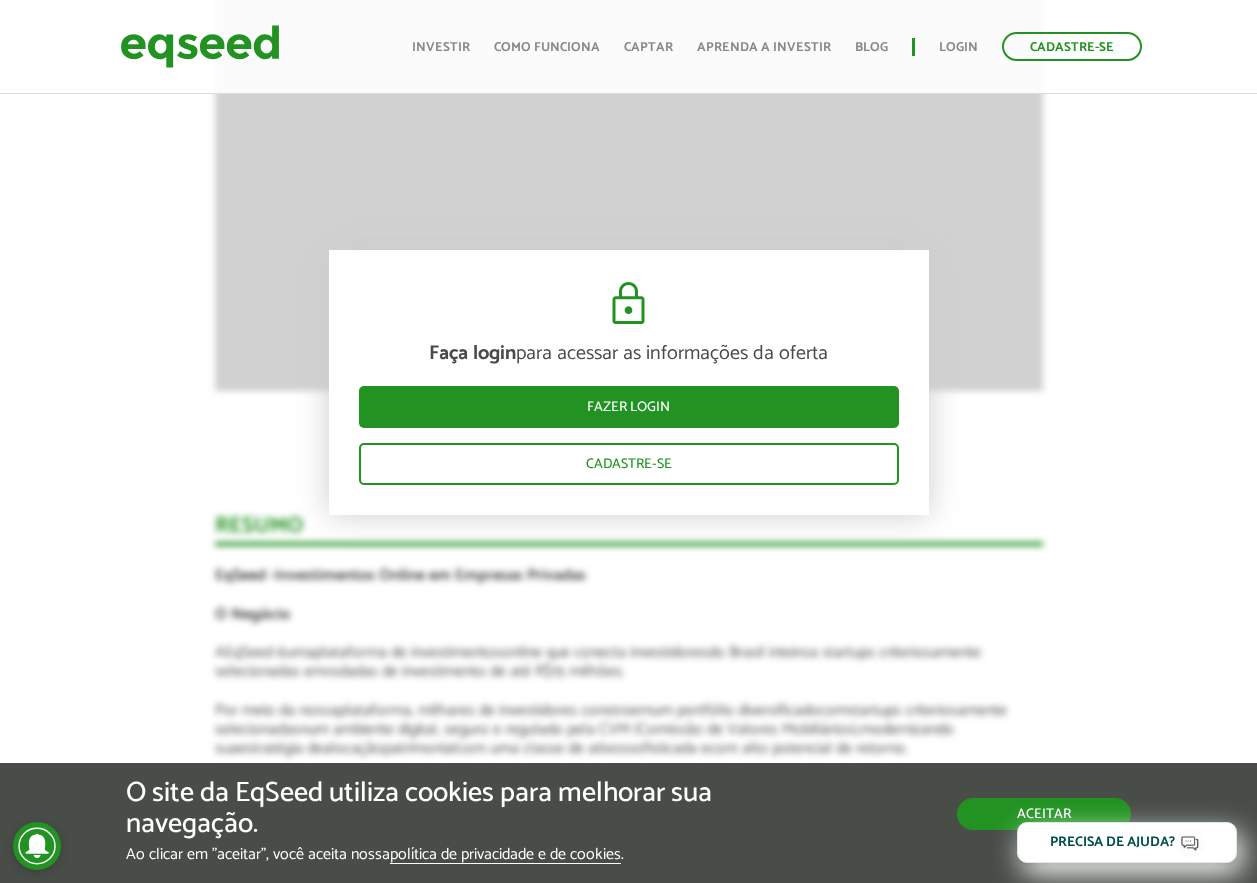click on "Aceitar" at bounding box center [1044, 814] 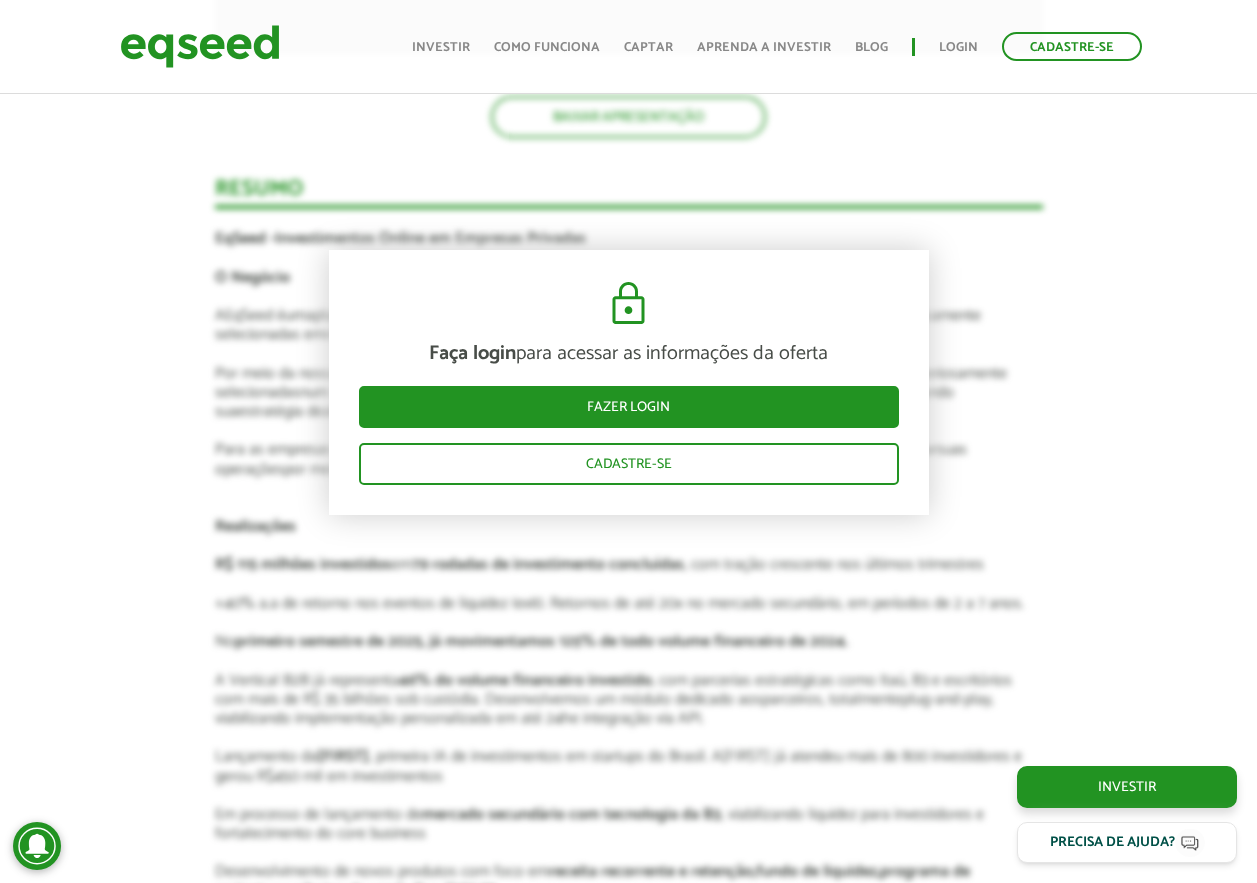 scroll, scrollTop: 2400, scrollLeft: 0, axis: vertical 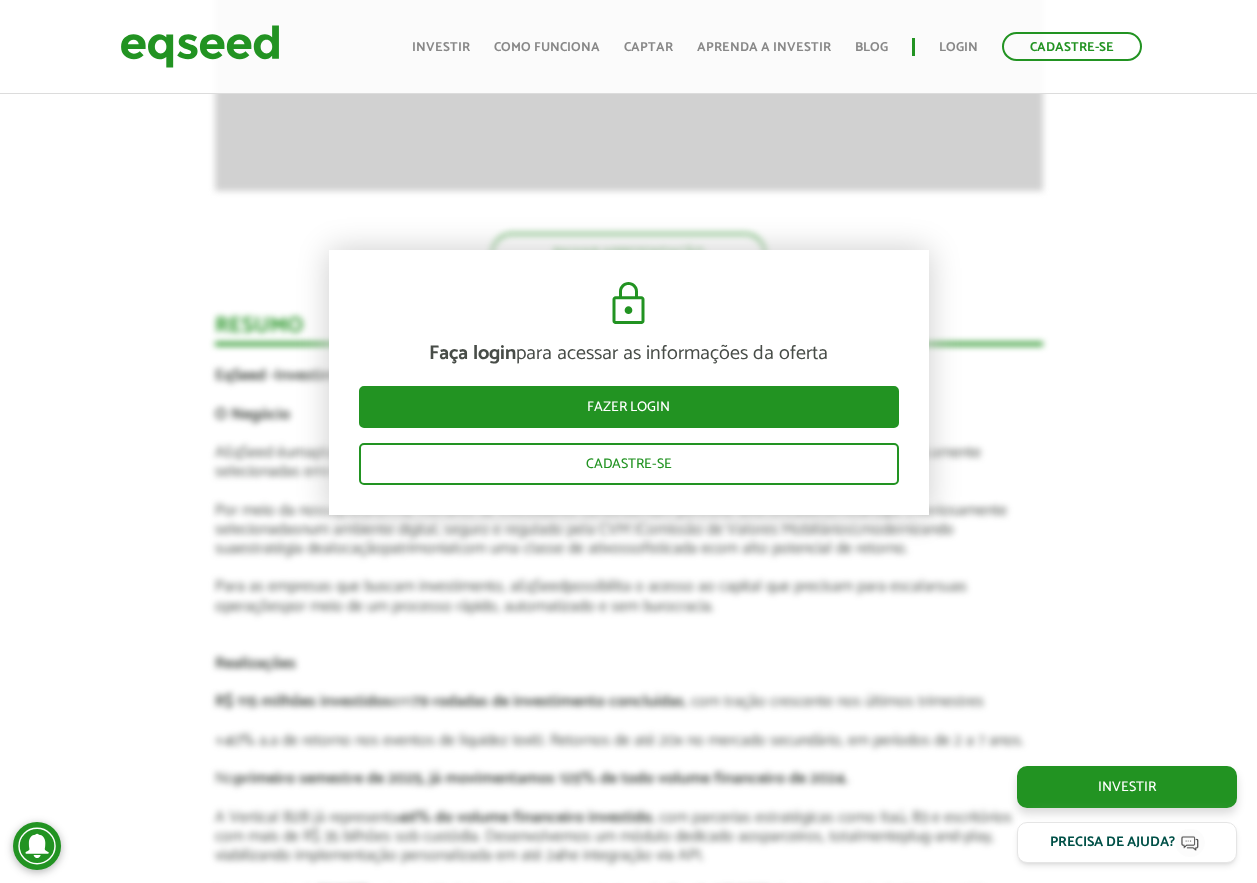 click on "Faça login  para acessar as informações da oferta
Fazer login
Cadastre-se
Apresentação aos investidores
BAIXAR APRESENTAÇÃO
Resumo
EqSeed -  Investimentos Online em Empresas Privadas
O Negócio
A  EqSeed   é  uma  plataforma de investime ntos  online   que   conecta investidores  do Brasil inteiro  a startups criteriosamente selecionadas   em  rodadas de investimento de até R$15 milhões.
Por meio da nossa  plataforma, milhares de investidores constr oem  um portfólio diversificado  com  startups criteriosamente selecionadas  n ,  modernizando sua  estratégia de  alocação" at bounding box center (628, 1172) 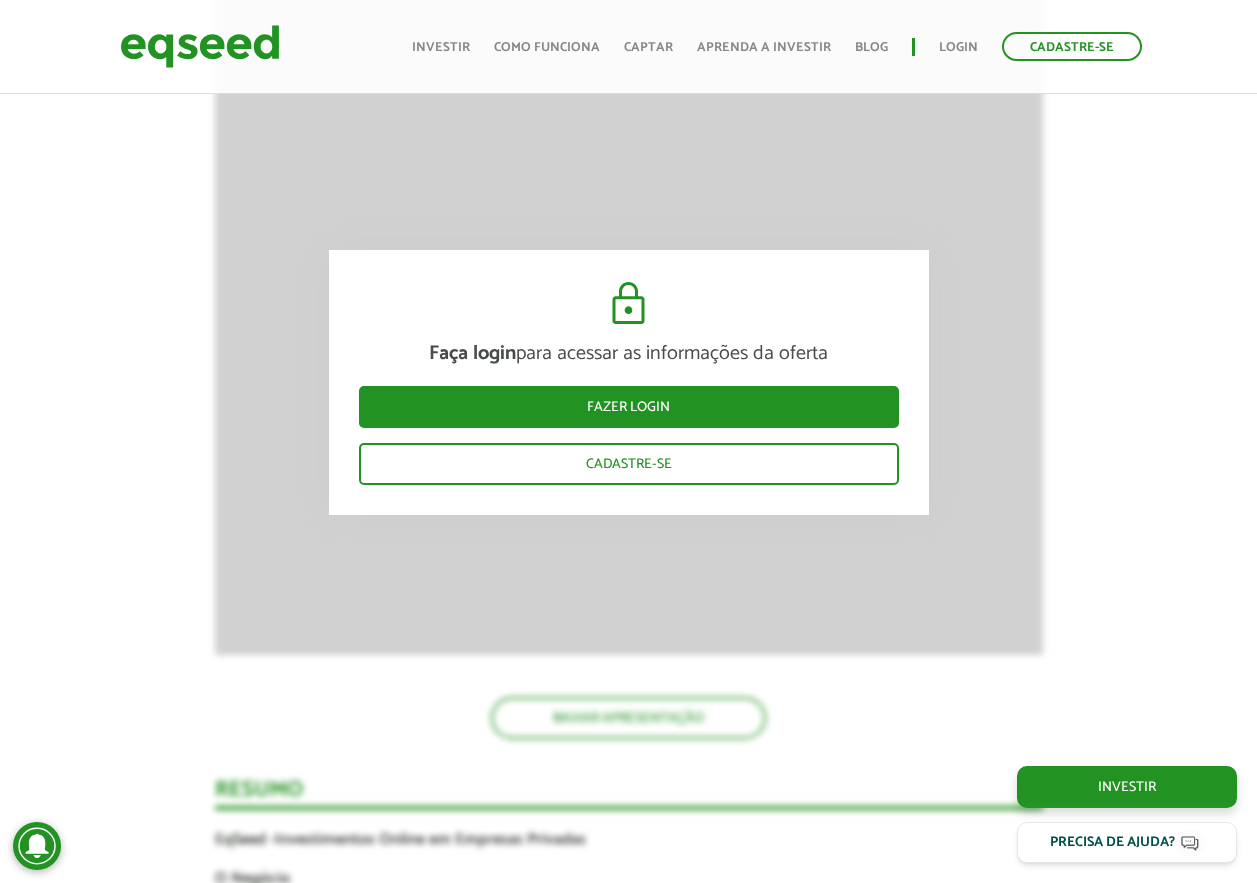 scroll, scrollTop: 1900, scrollLeft: 0, axis: vertical 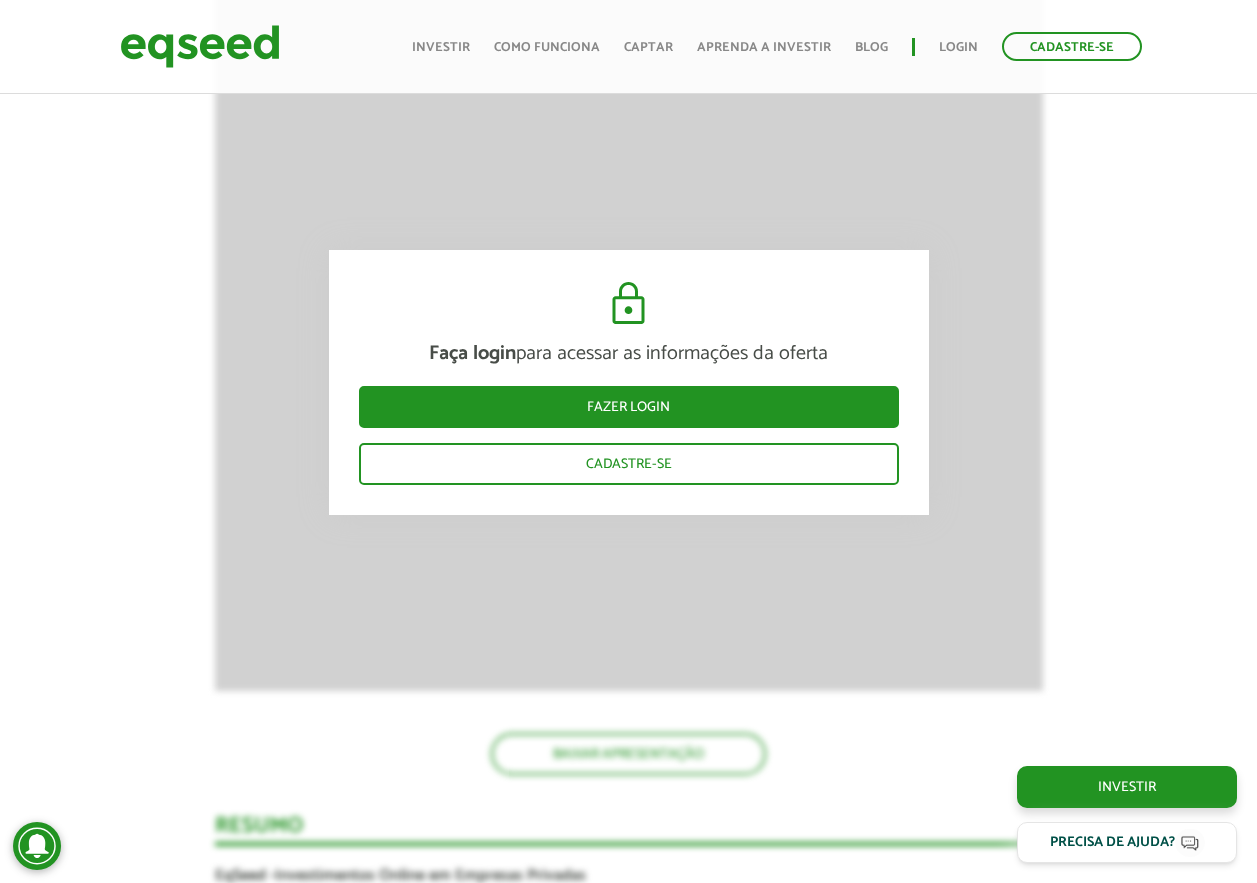 click on "Faça login  para acessar as informações da oferta
Fazer login
Cadastre-se
Apresentação aos investidores
BAIXAR APRESENTAÇÃO
Resumo
EqSeed -  Investimentos Online em Empresas Privadas
O Negócio
A  EqSeed   é  uma  plataforma de investime ntos  online   que   conecta investidores  do Brasil inteiro  a startups criteriosamente selecionadas   em  rodadas de investimento de até R$15 milhões.
Por meio da nossa  plataforma, milhares de investidores constr oem  um portfólio diversificado  com  startups criteriosamente selecionadas  n ,  modernizando sua  estratégia de  alocação" at bounding box center [628, 1672] 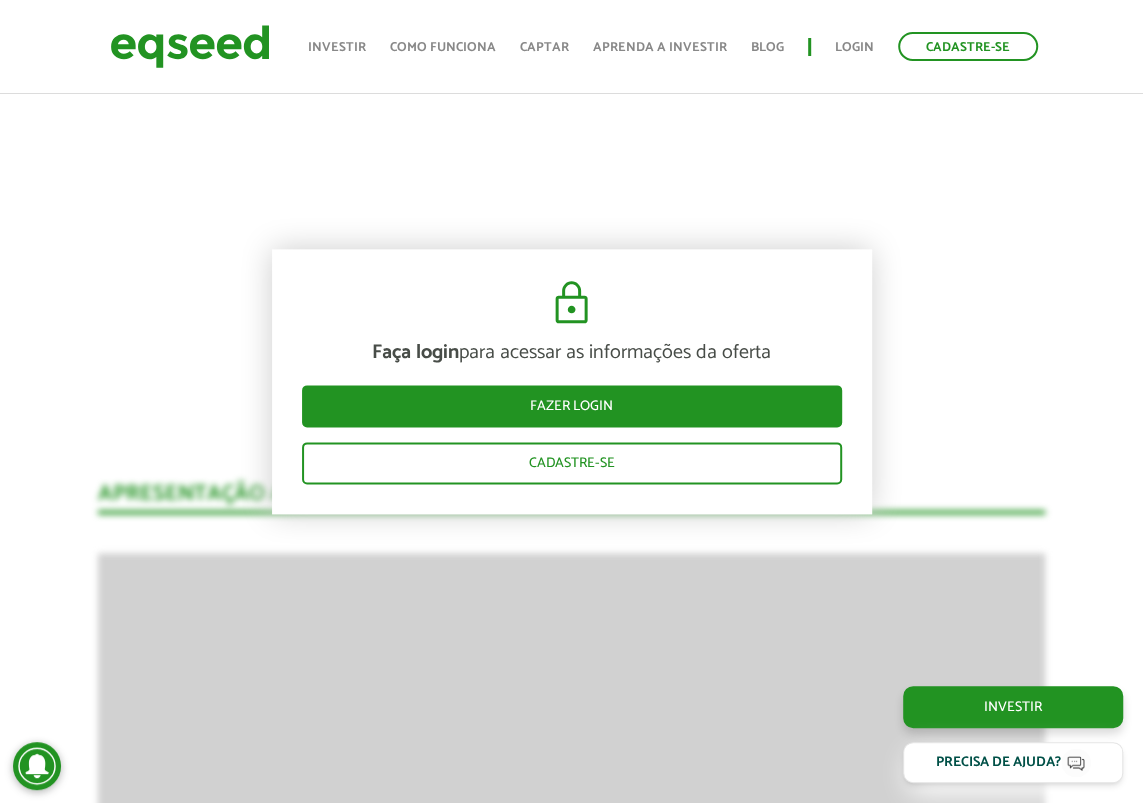 scroll, scrollTop: 1254, scrollLeft: 0, axis: vertical 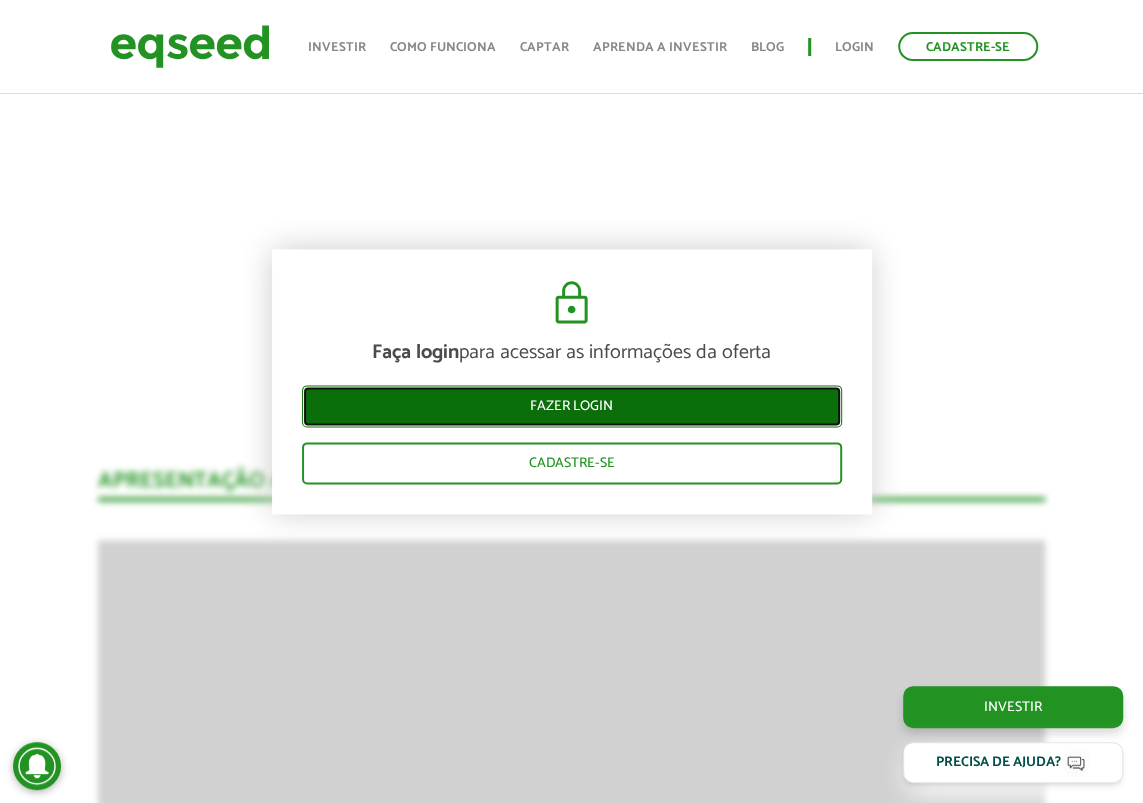 click on "Fazer login" at bounding box center [572, 407] 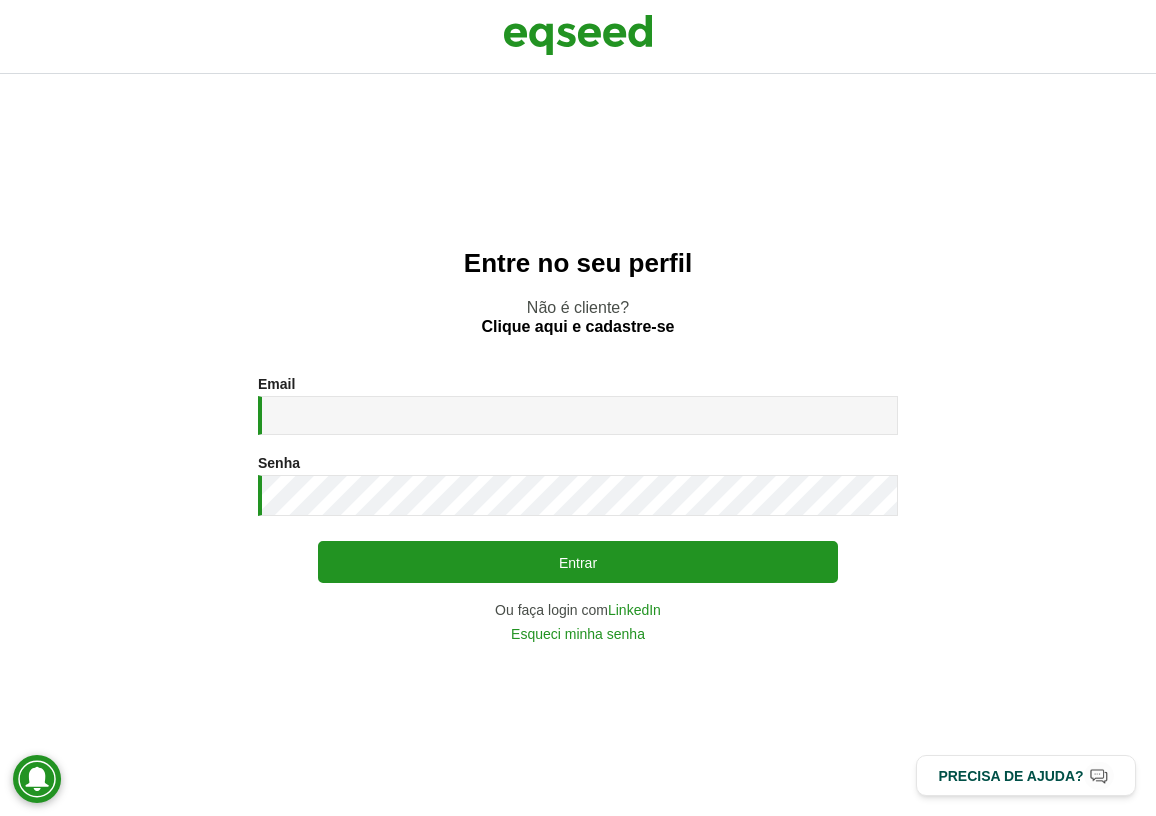 scroll, scrollTop: 0, scrollLeft: 0, axis: both 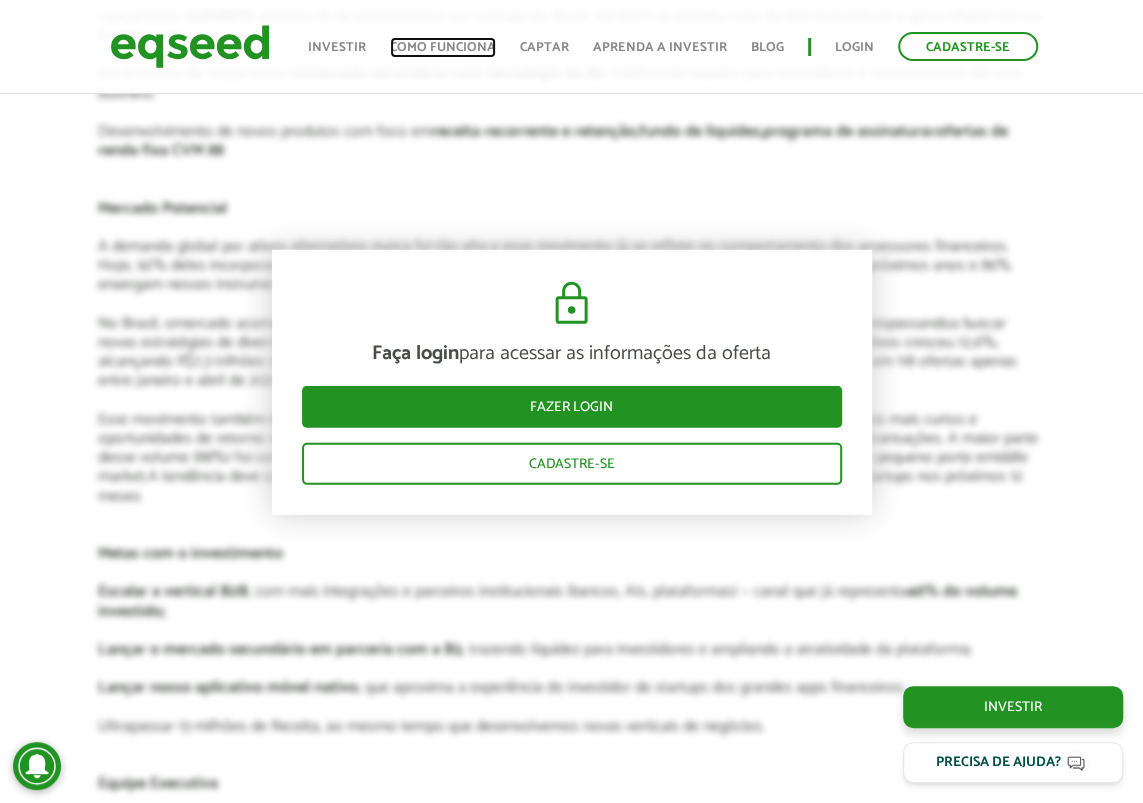 click on "Como funciona" at bounding box center (443, 47) 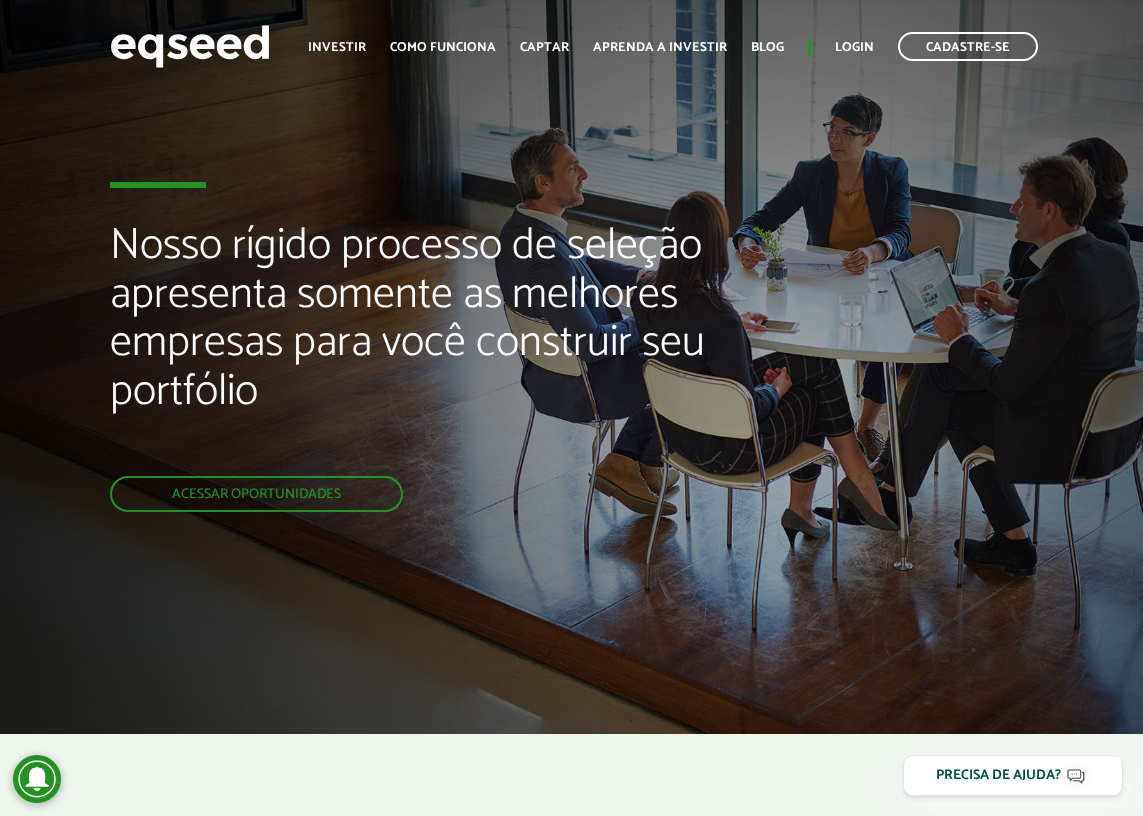 scroll, scrollTop: 0, scrollLeft: 0, axis: both 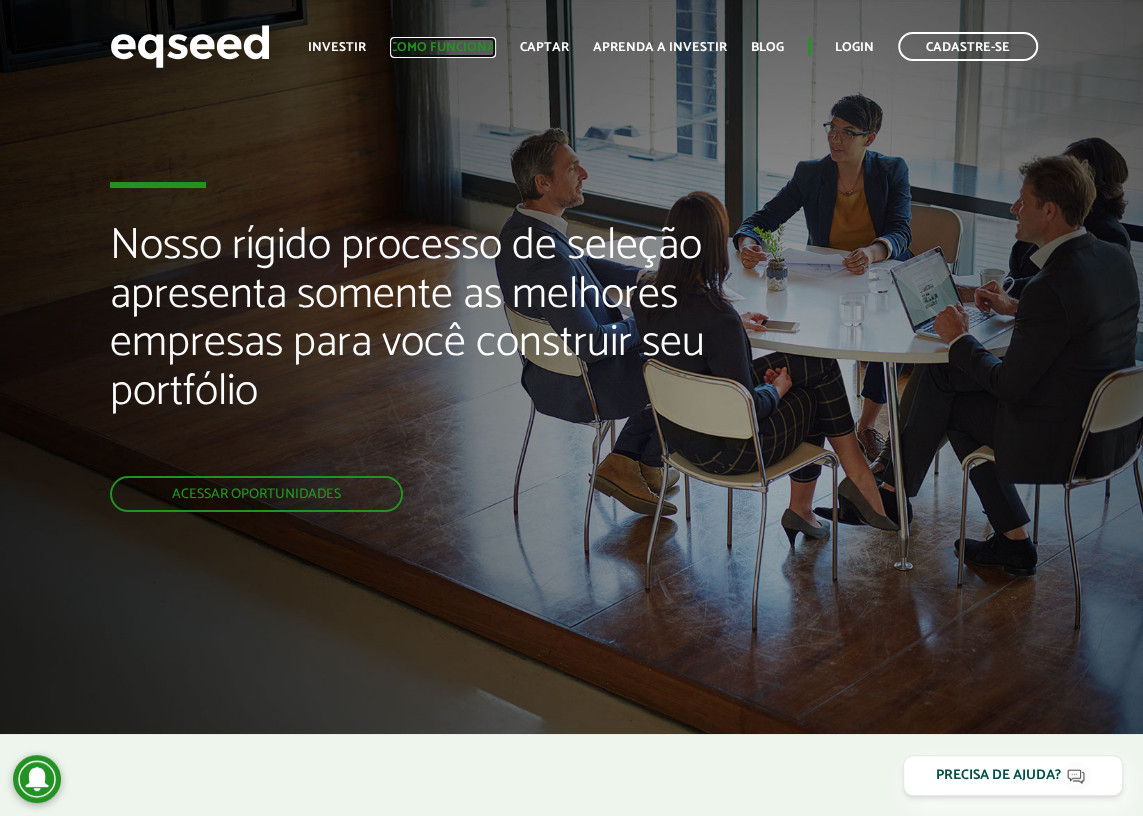 click on "Como funciona" at bounding box center (443, 47) 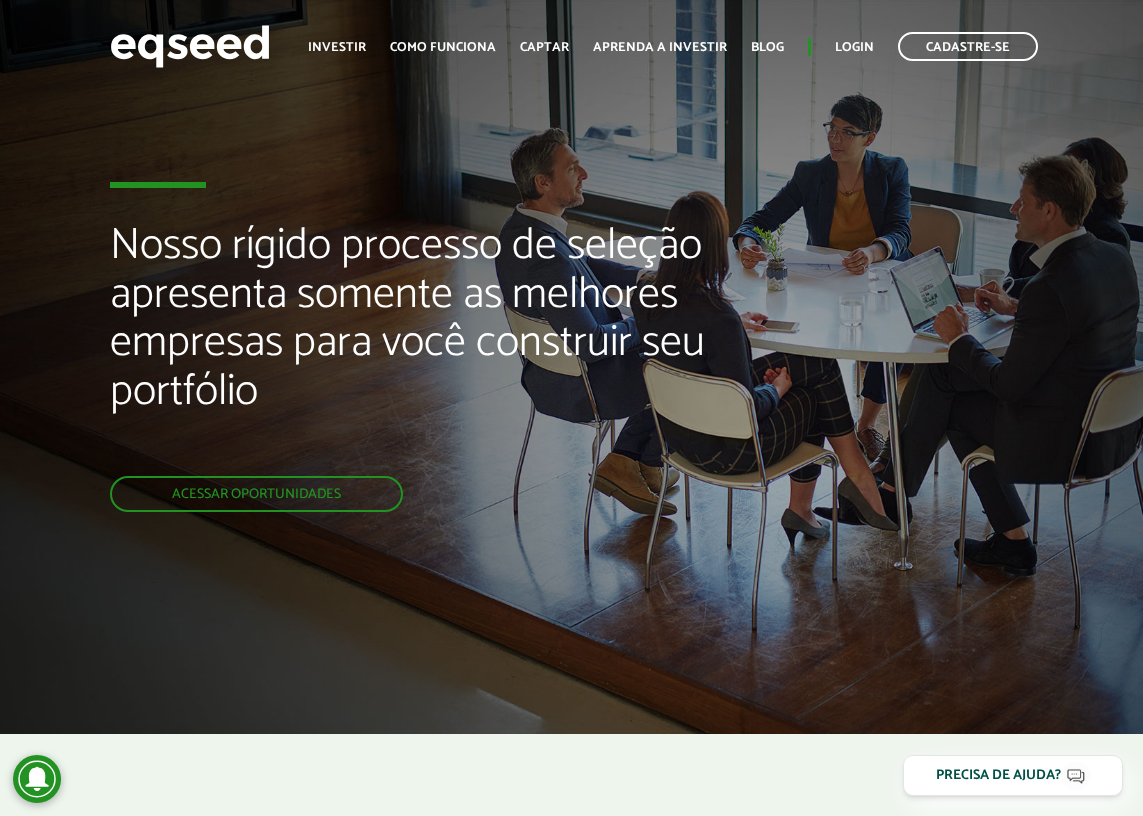 scroll, scrollTop: 0, scrollLeft: 0, axis: both 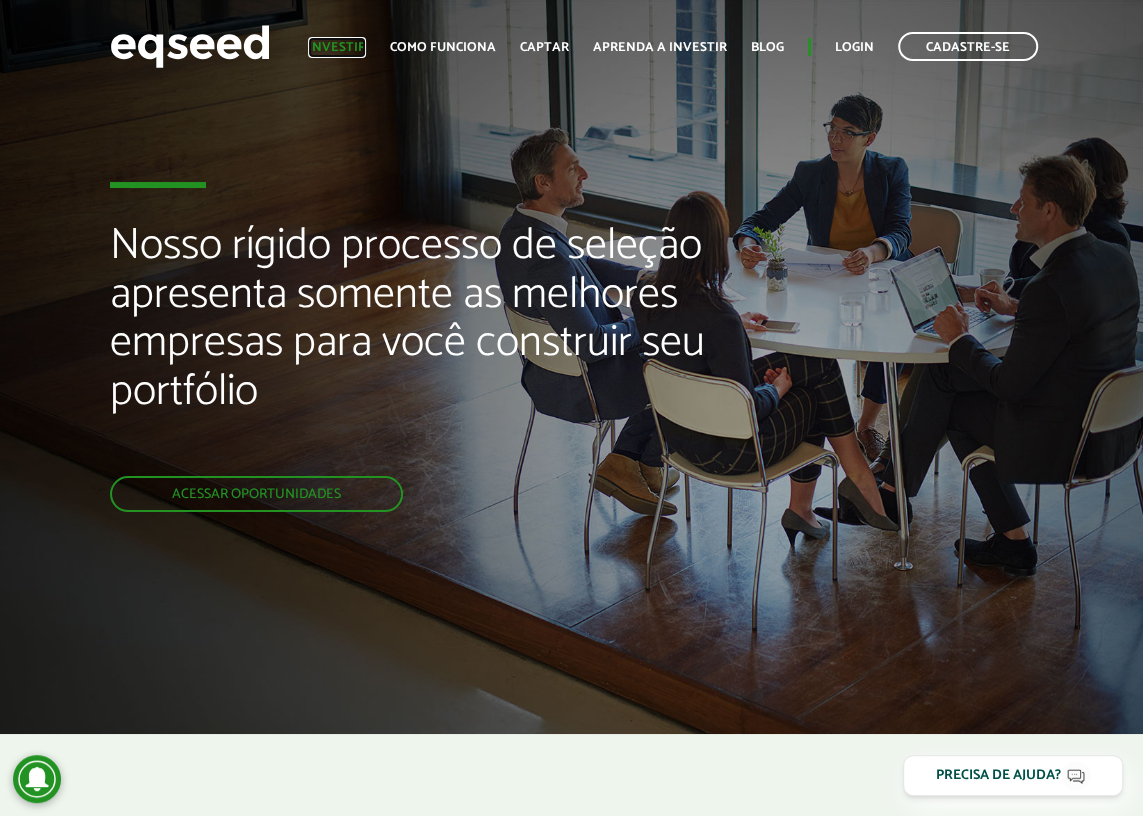 click on "Investir" at bounding box center [337, 47] 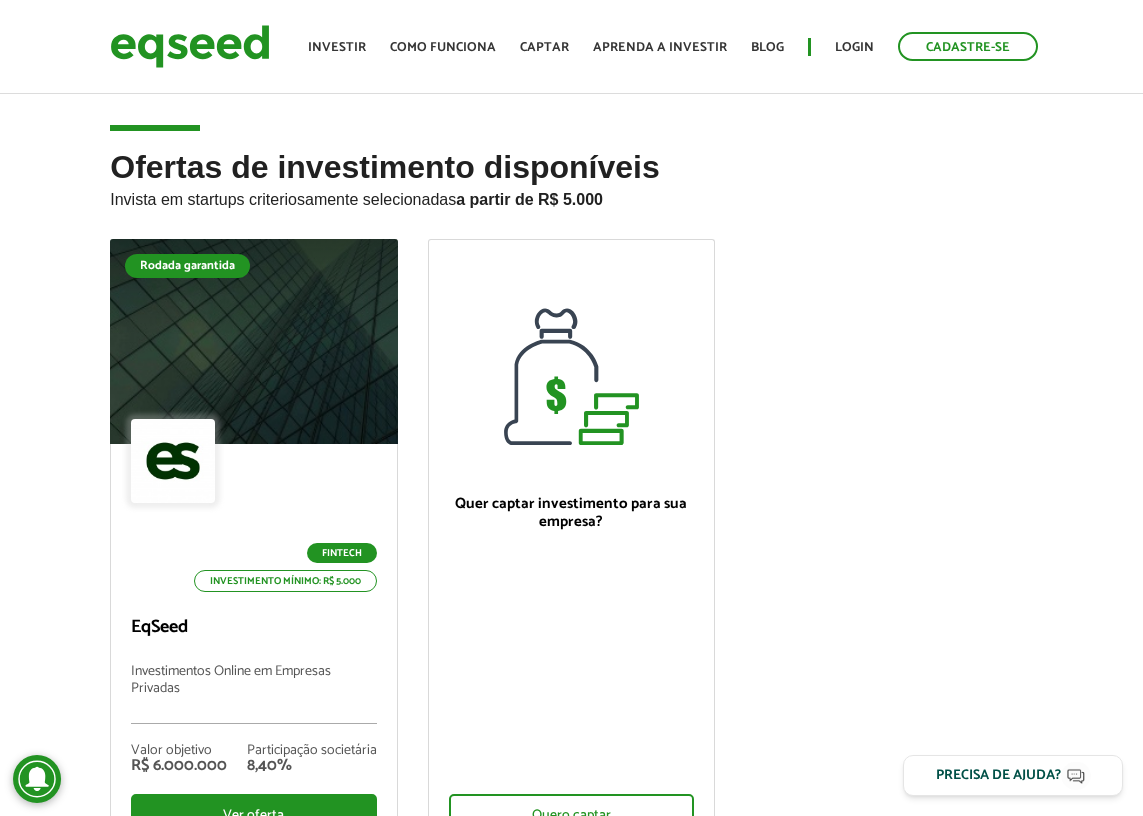 scroll, scrollTop: 0, scrollLeft: 0, axis: both 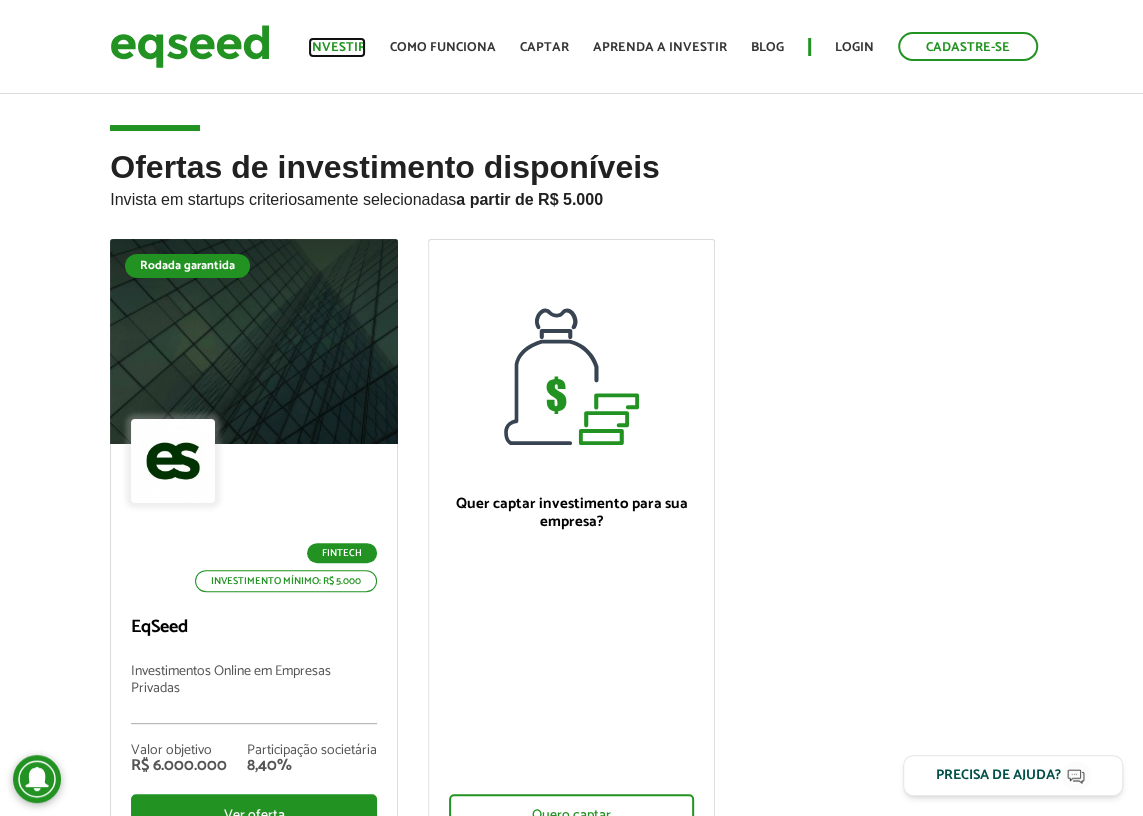 click on "Investir" at bounding box center (337, 47) 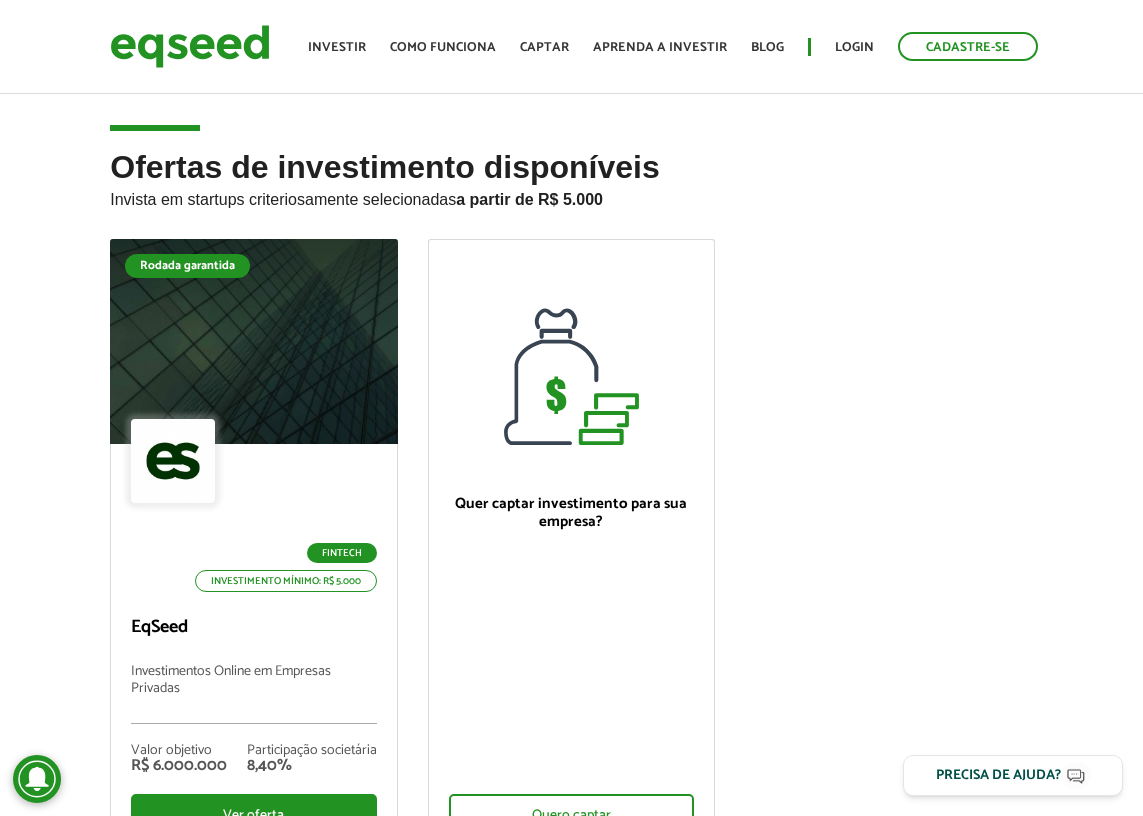scroll, scrollTop: 0, scrollLeft: 0, axis: both 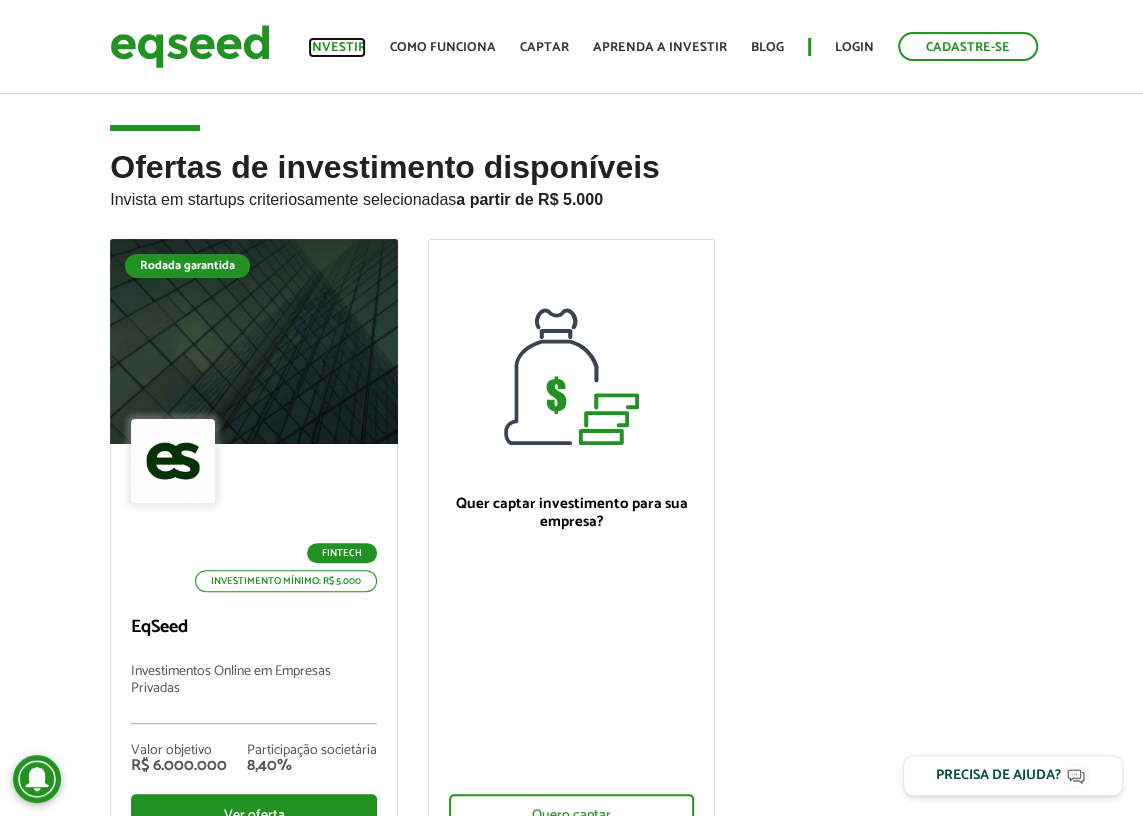 click on "Investir" at bounding box center (337, 47) 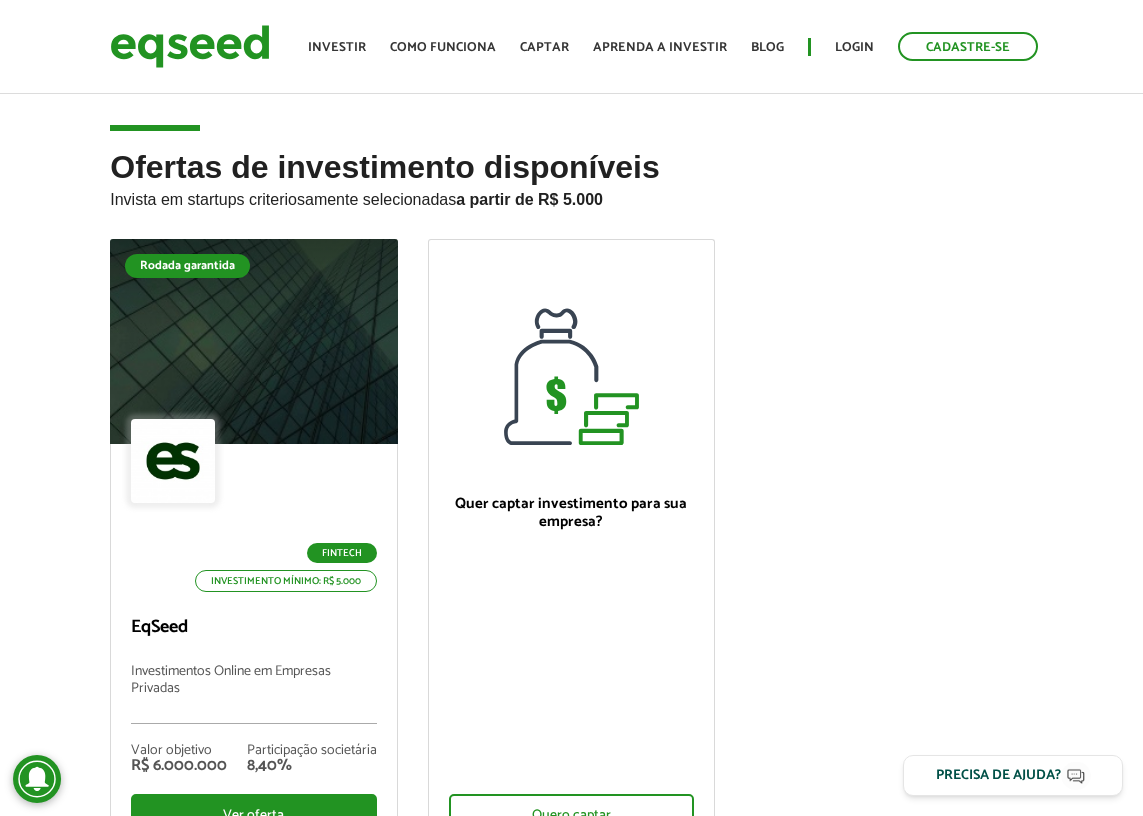 scroll, scrollTop: 0, scrollLeft: 0, axis: both 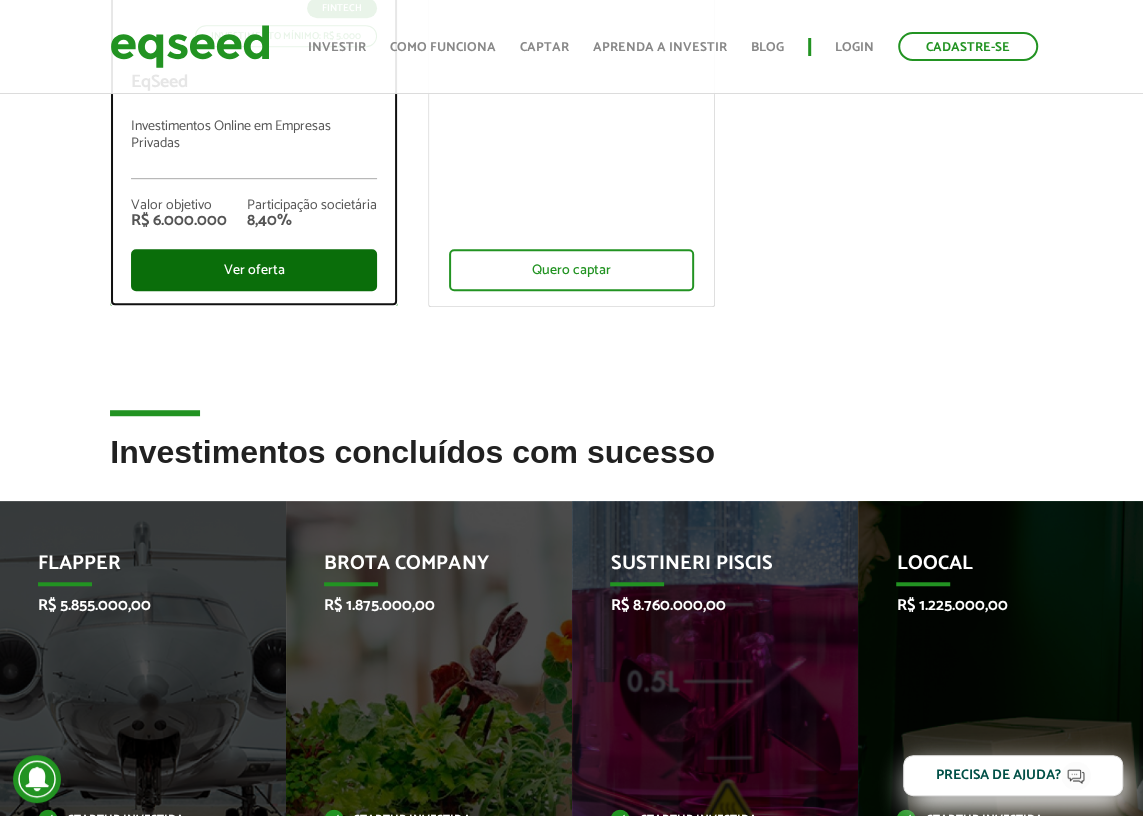 click on "Ver oferta" at bounding box center [253, 270] 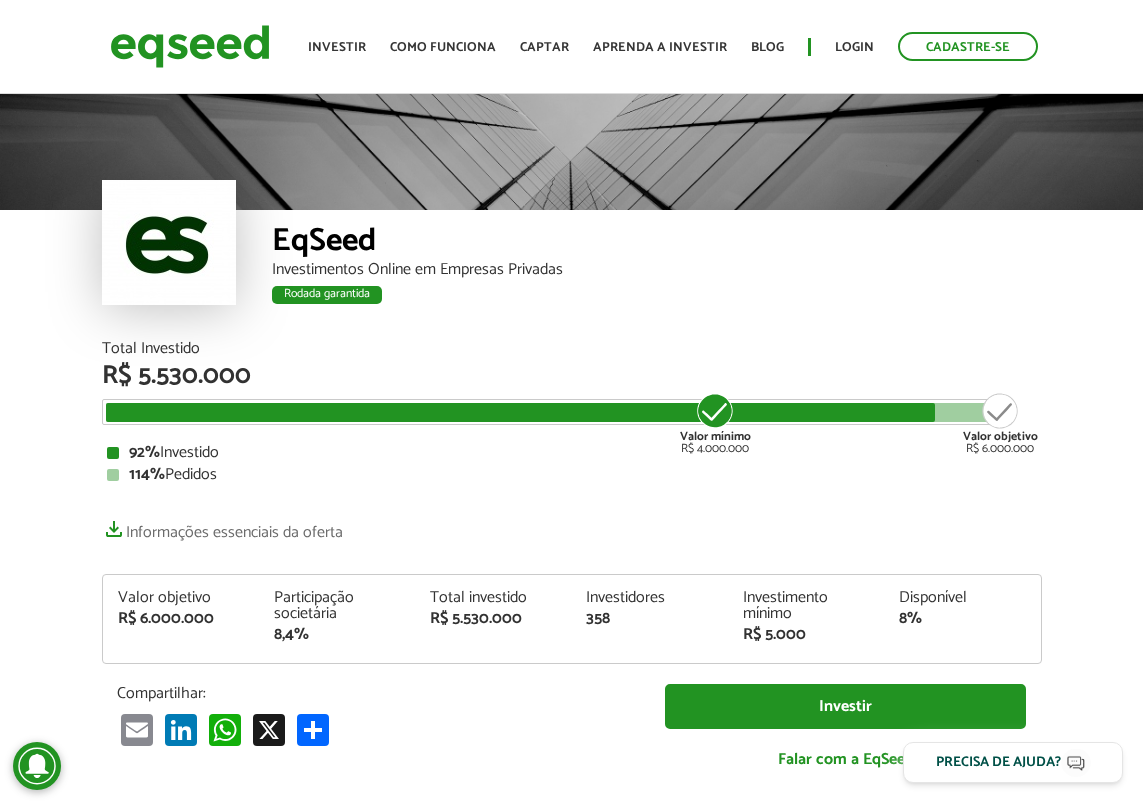 scroll, scrollTop: 80, scrollLeft: 0, axis: vertical 